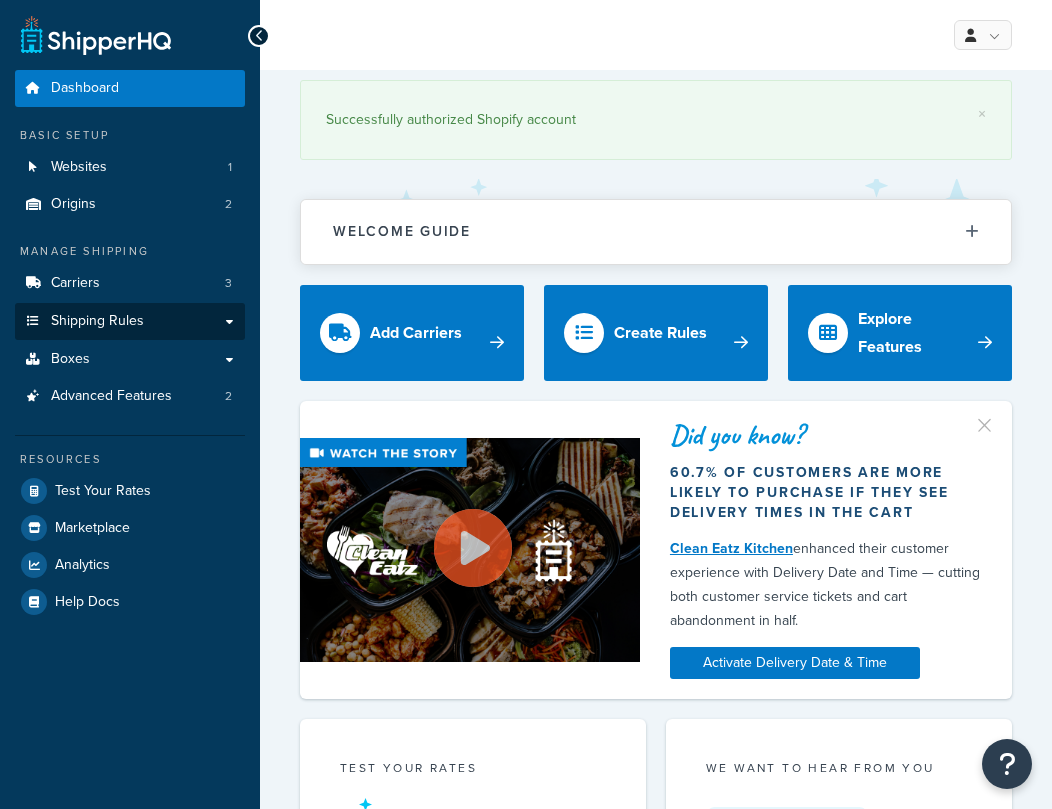 scroll, scrollTop: 0, scrollLeft: 0, axis: both 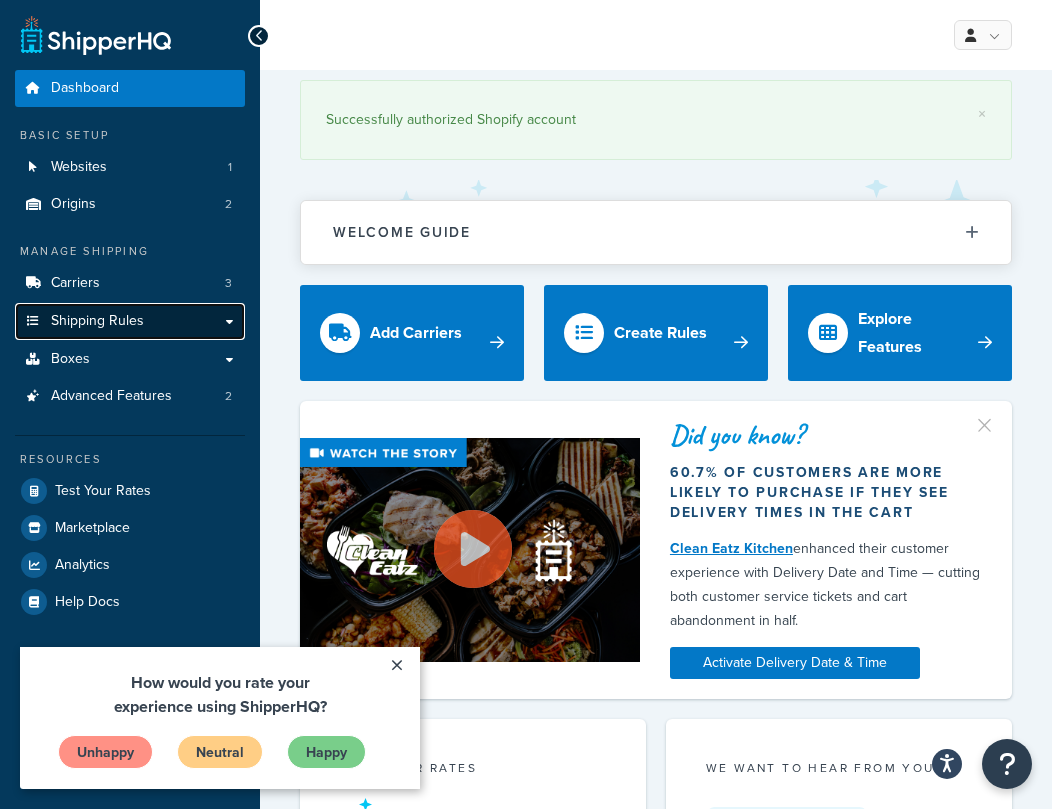 click on "Shipping Rules" at bounding box center (97, 321) 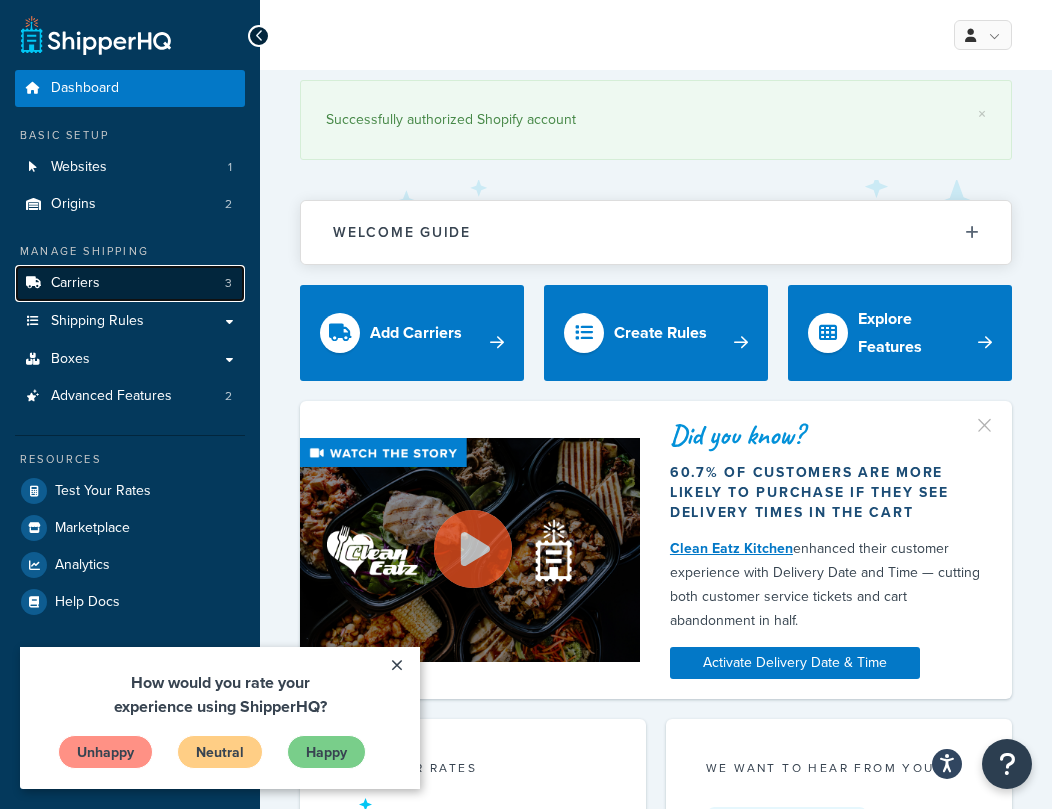 click on "Carriers 3" at bounding box center [130, 283] 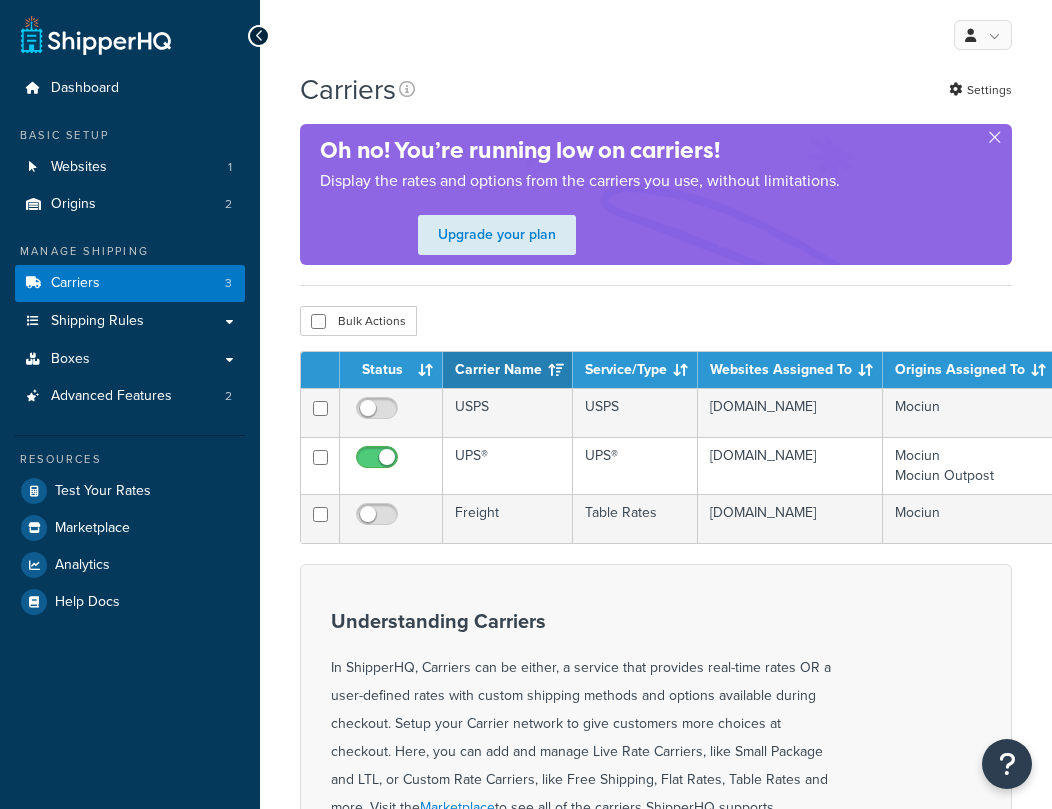 scroll, scrollTop: 0, scrollLeft: 0, axis: both 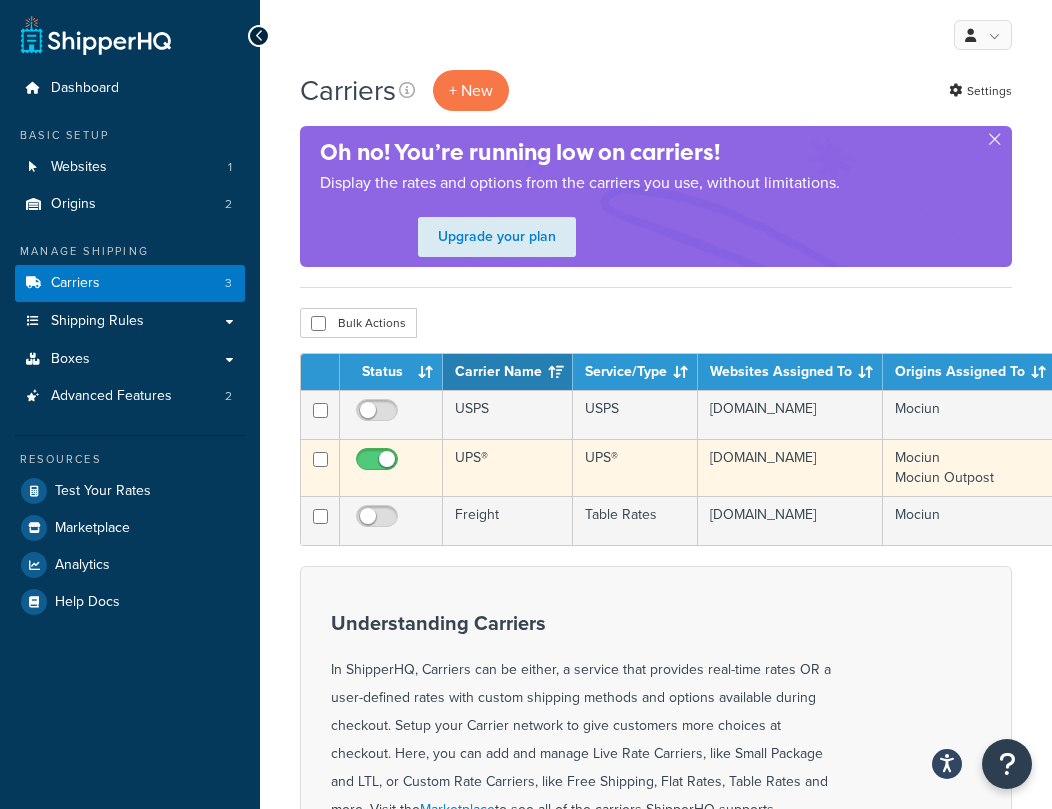 click on "UPS®" at bounding box center [508, 467] 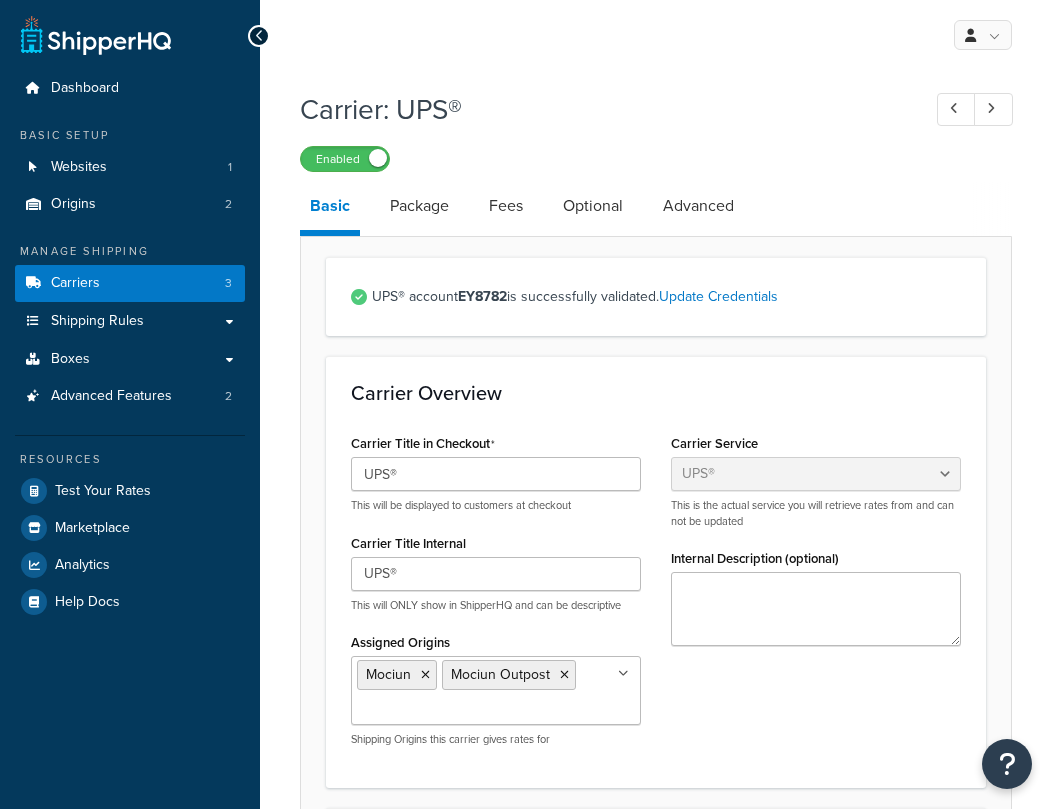 select on "ups" 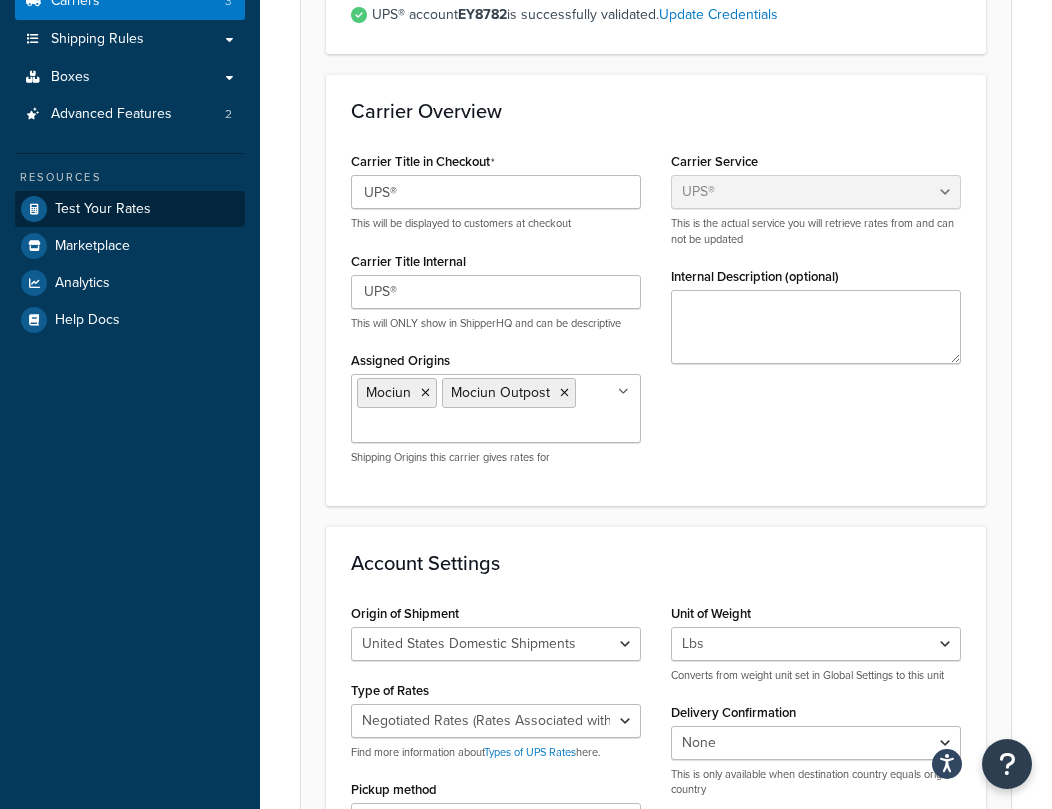 scroll, scrollTop: 0, scrollLeft: 0, axis: both 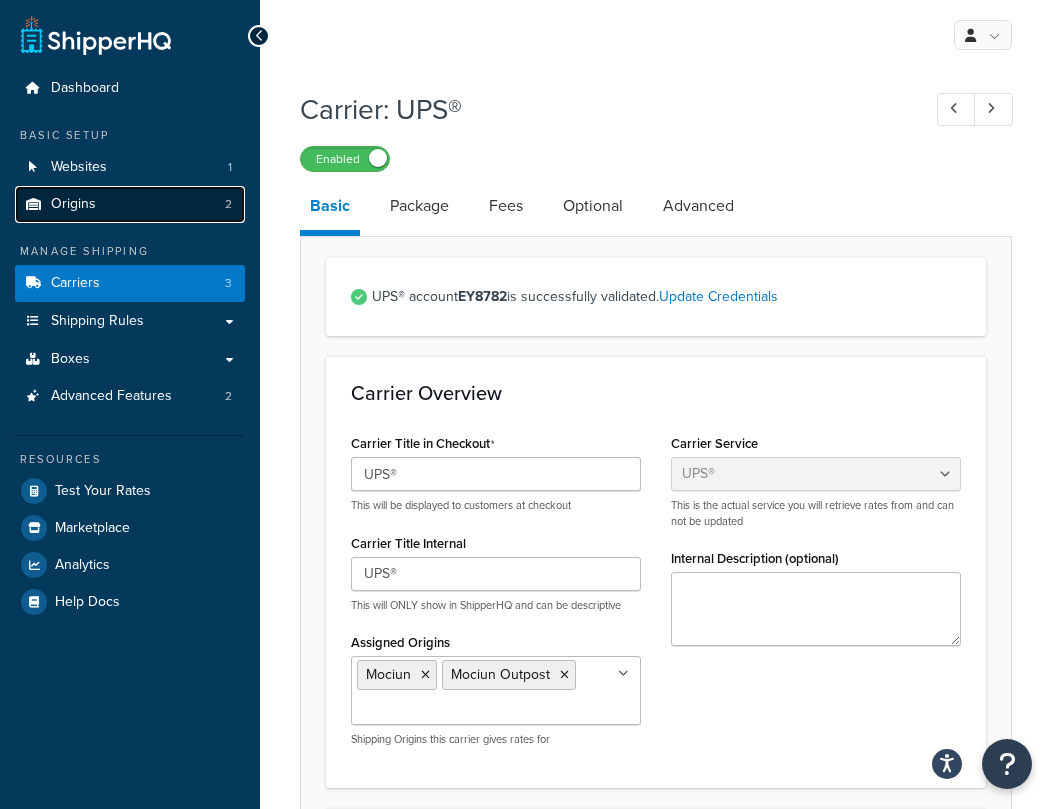 click on "Origins 2" at bounding box center [130, 204] 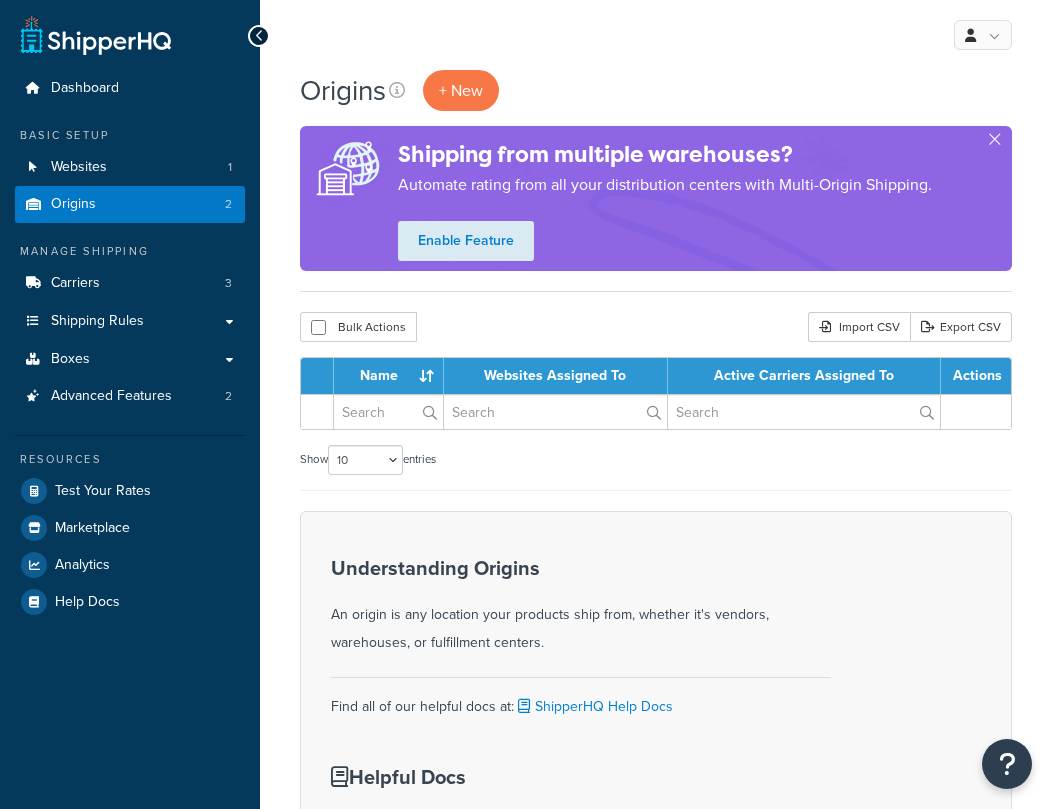 scroll, scrollTop: 0, scrollLeft: 0, axis: both 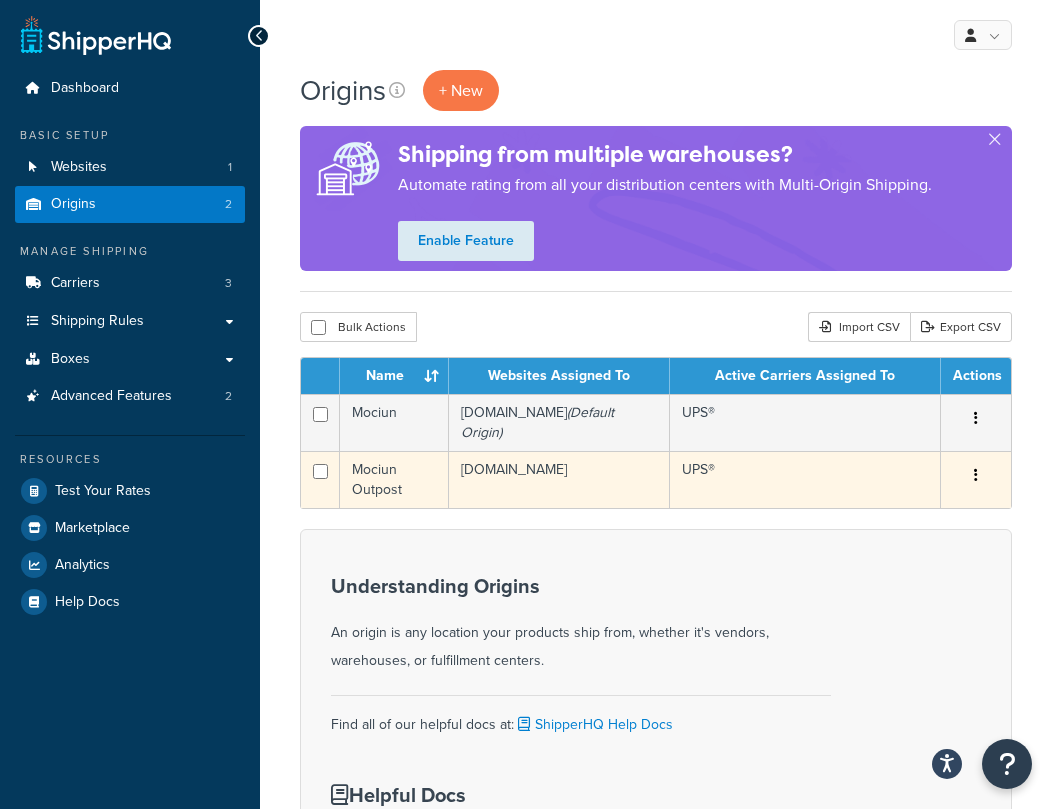 click at bounding box center [976, 476] 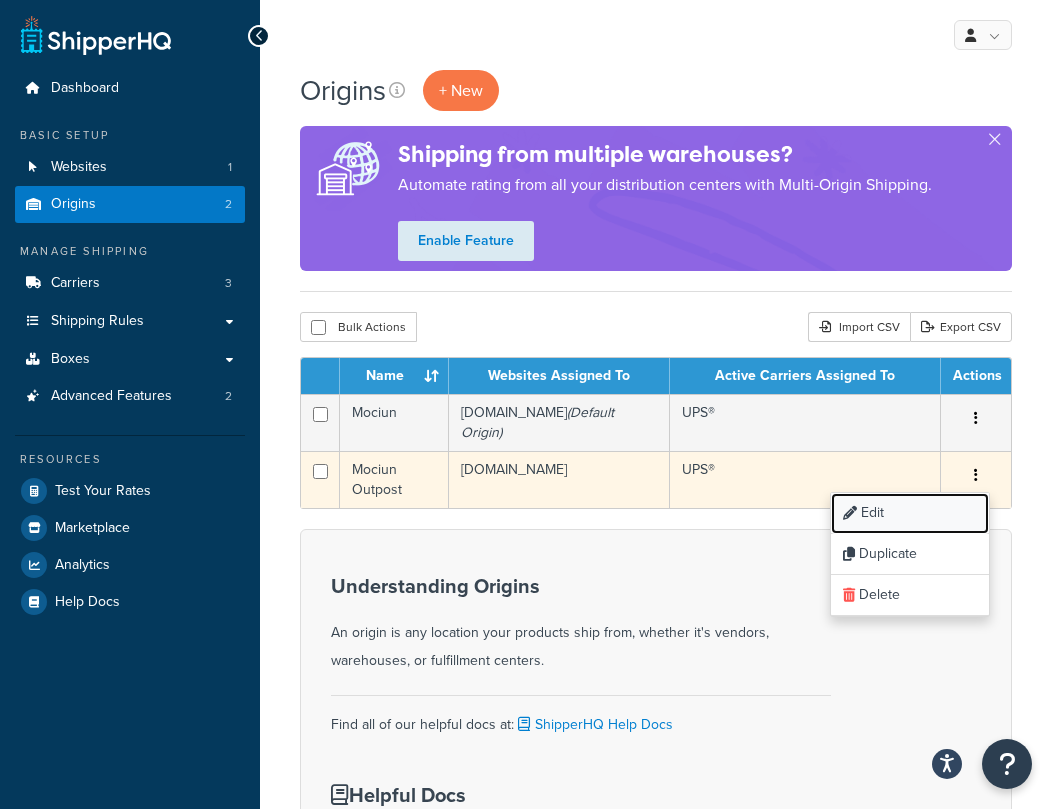 click on "Edit" at bounding box center [910, 513] 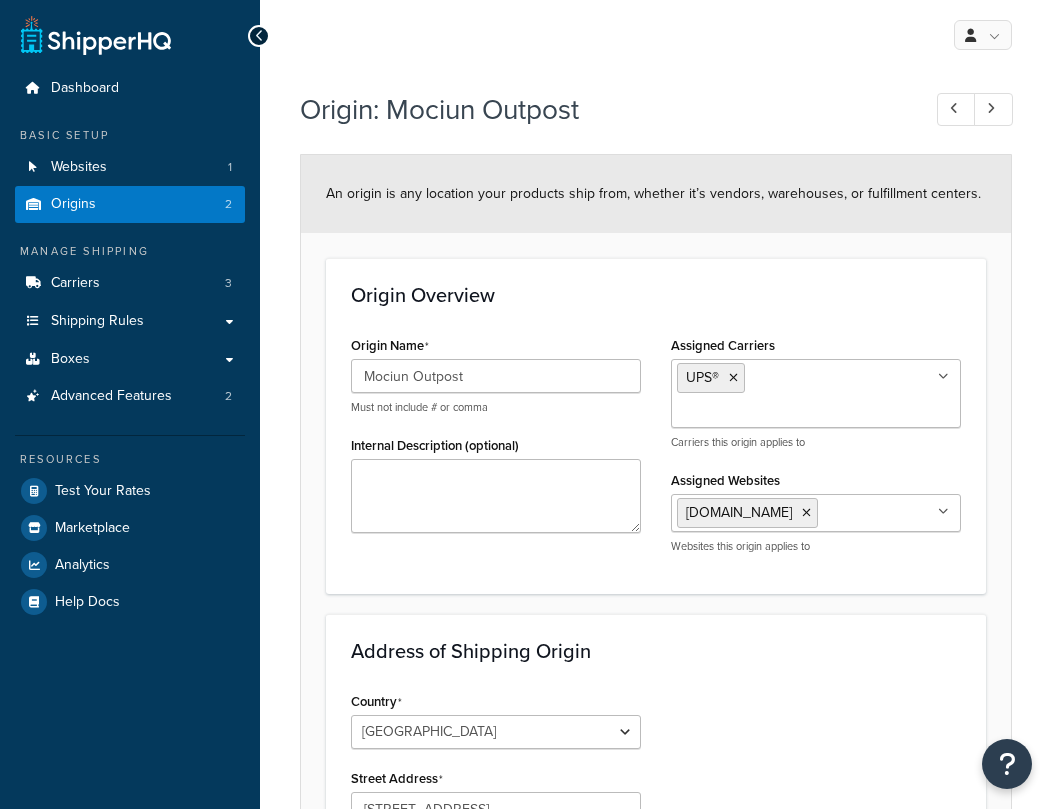 select on "32" 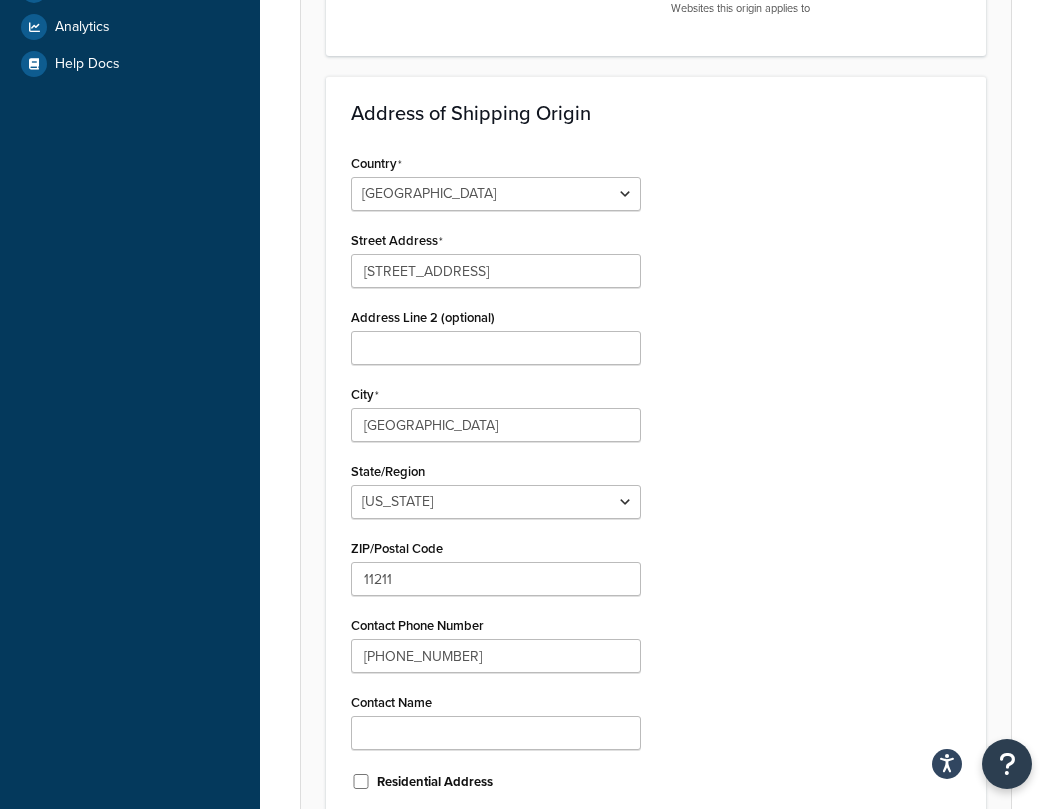 scroll, scrollTop: 0, scrollLeft: 0, axis: both 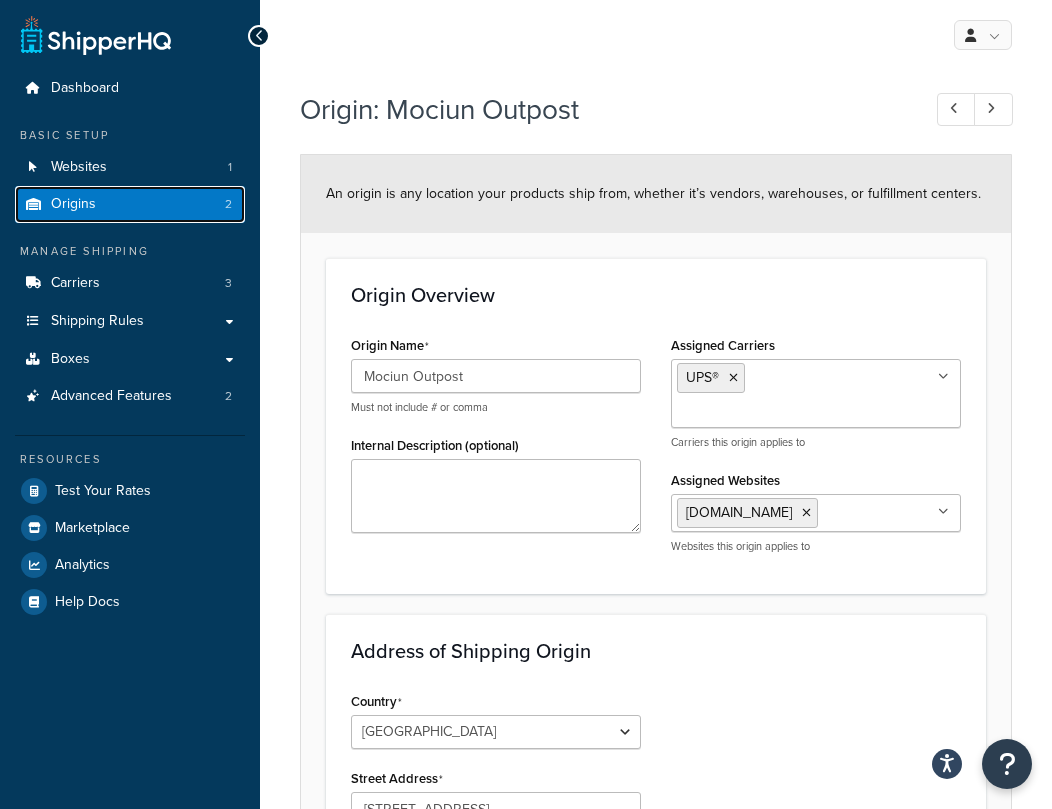 click on "Origins 2" at bounding box center [130, 204] 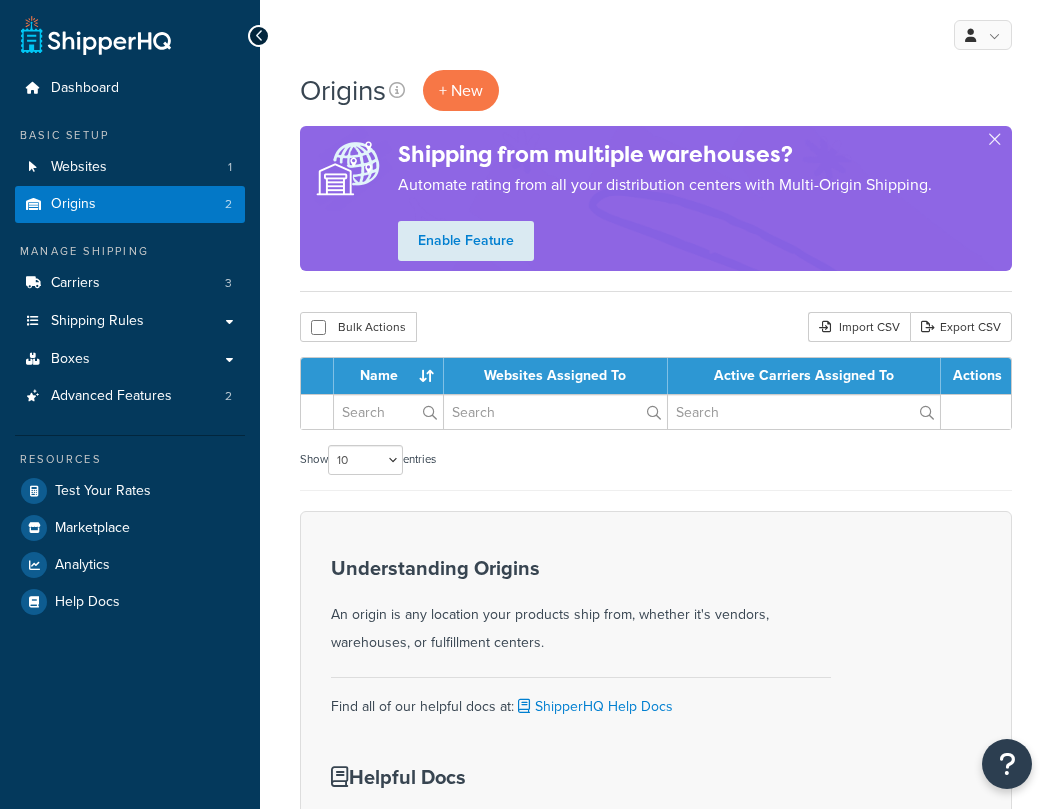 scroll, scrollTop: 0, scrollLeft: 0, axis: both 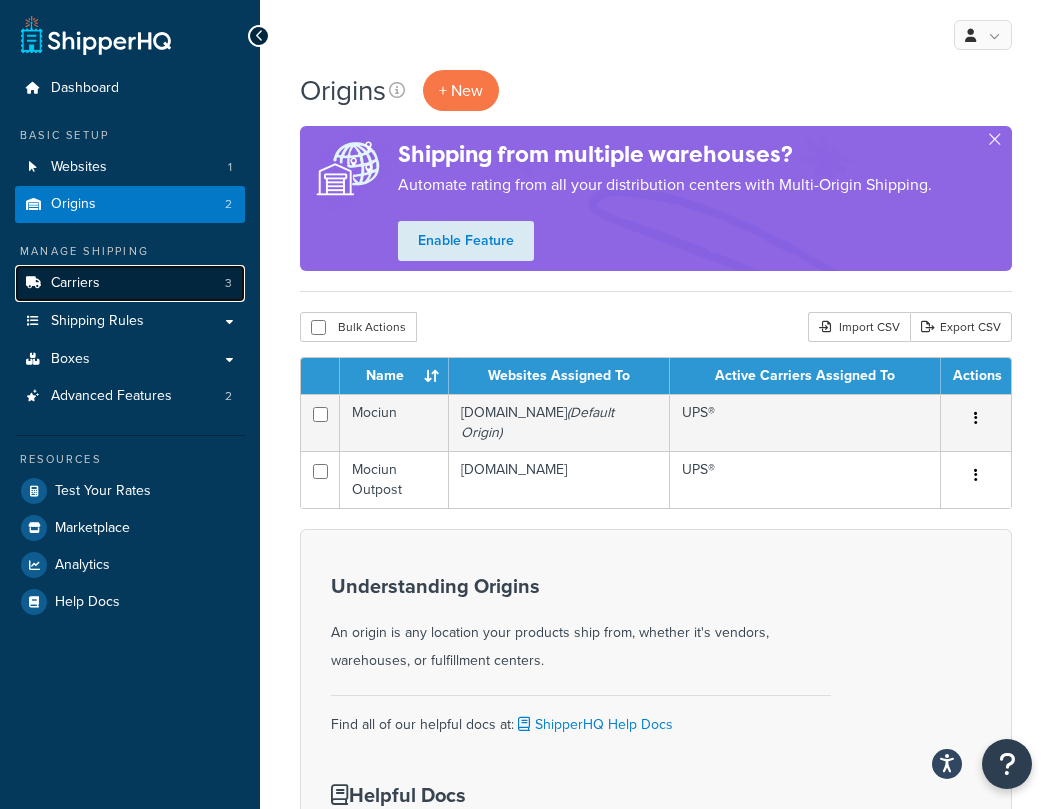 click on "Carriers" at bounding box center (75, 283) 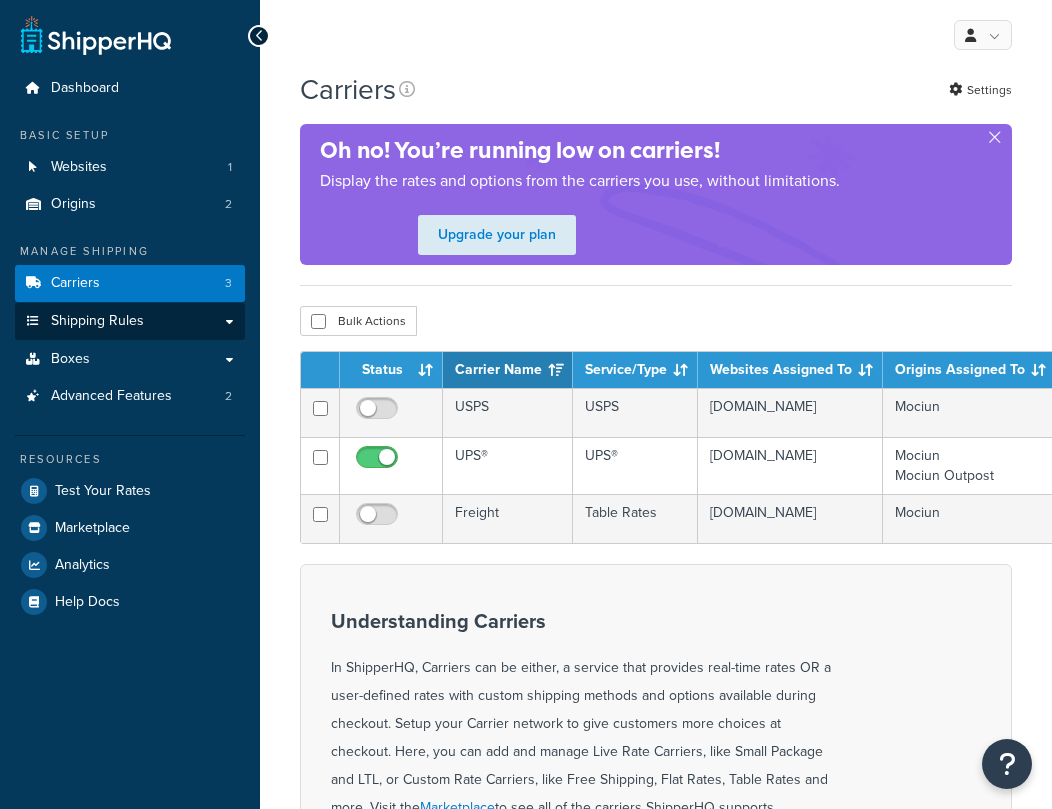 scroll, scrollTop: 0, scrollLeft: 0, axis: both 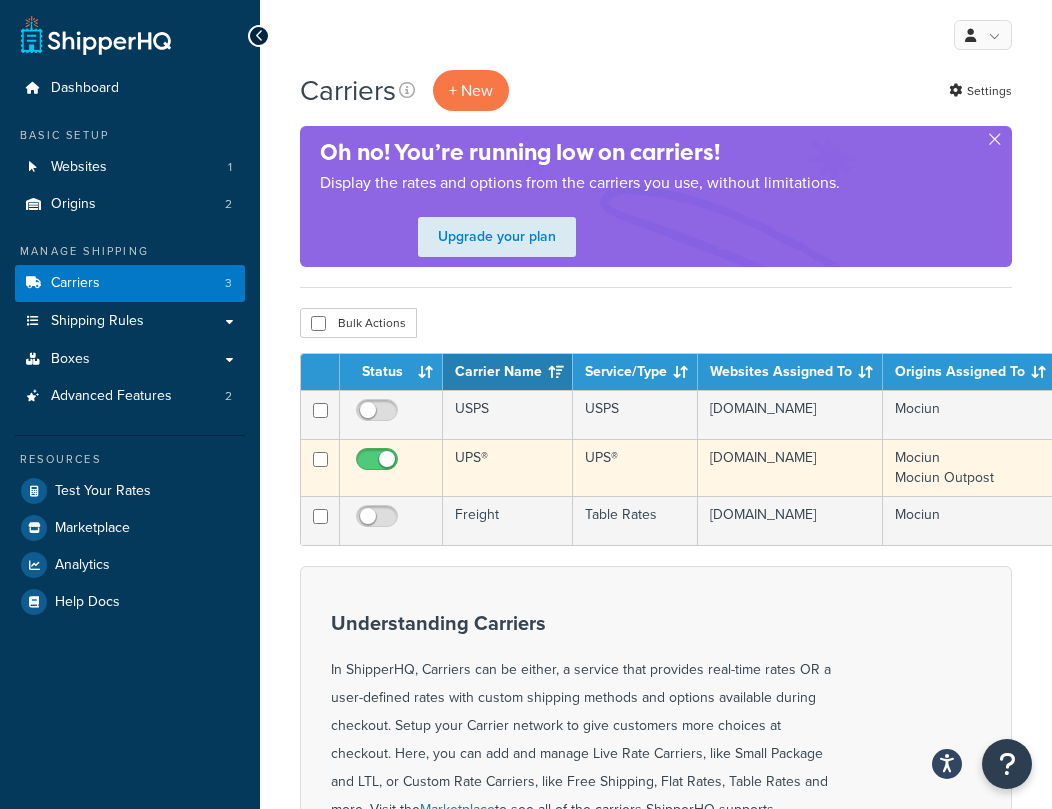 drag, startPoint x: 489, startPoint y: 466, endPoint x: 554, endPoint y: 469, distance: 65.06919 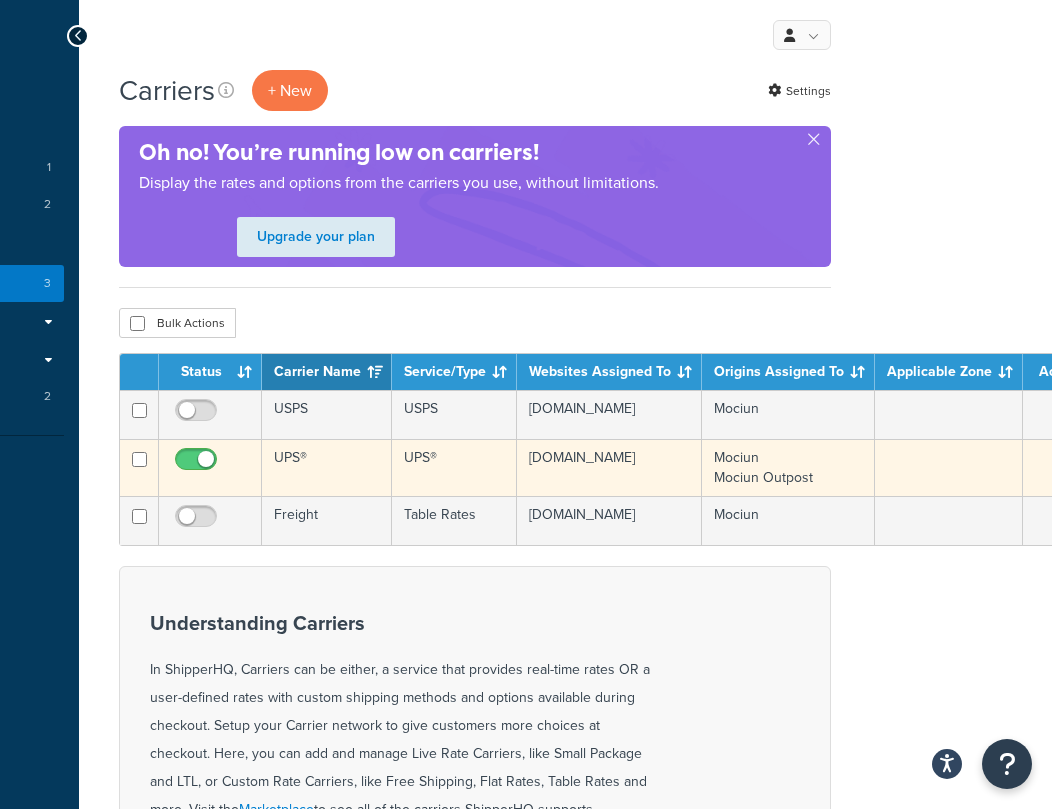 scroll, scrollTop: 0, scrollLeft: 208, axis: horizontal 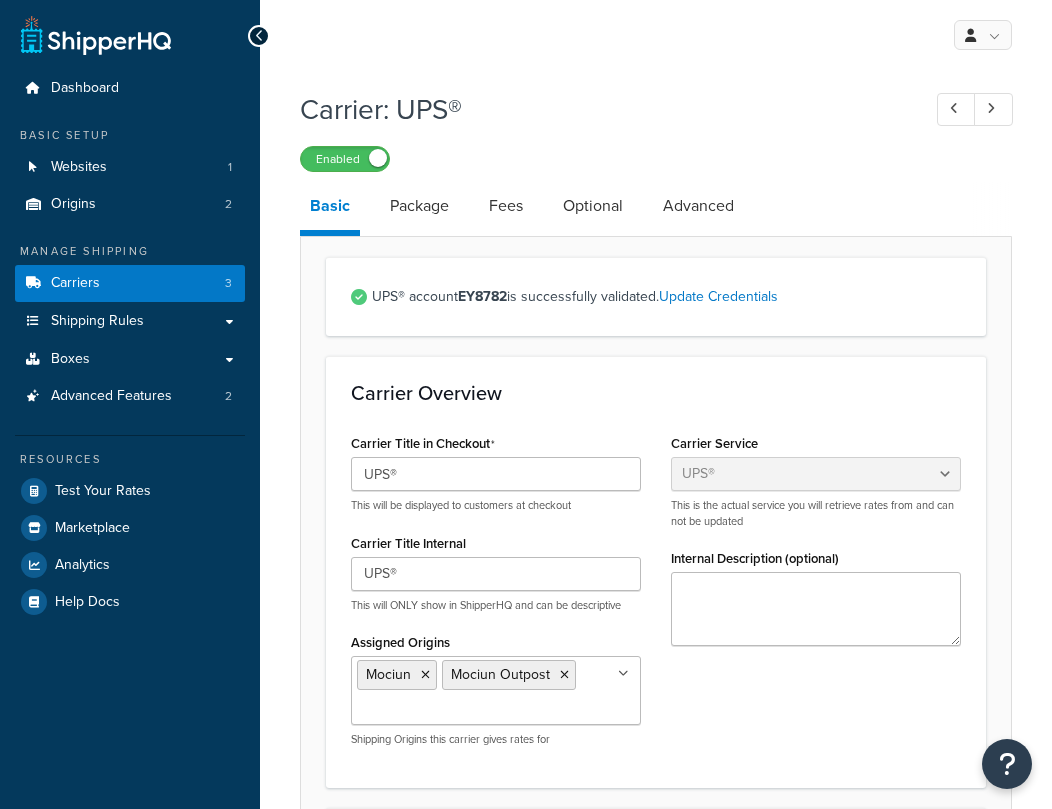 select on "ups" 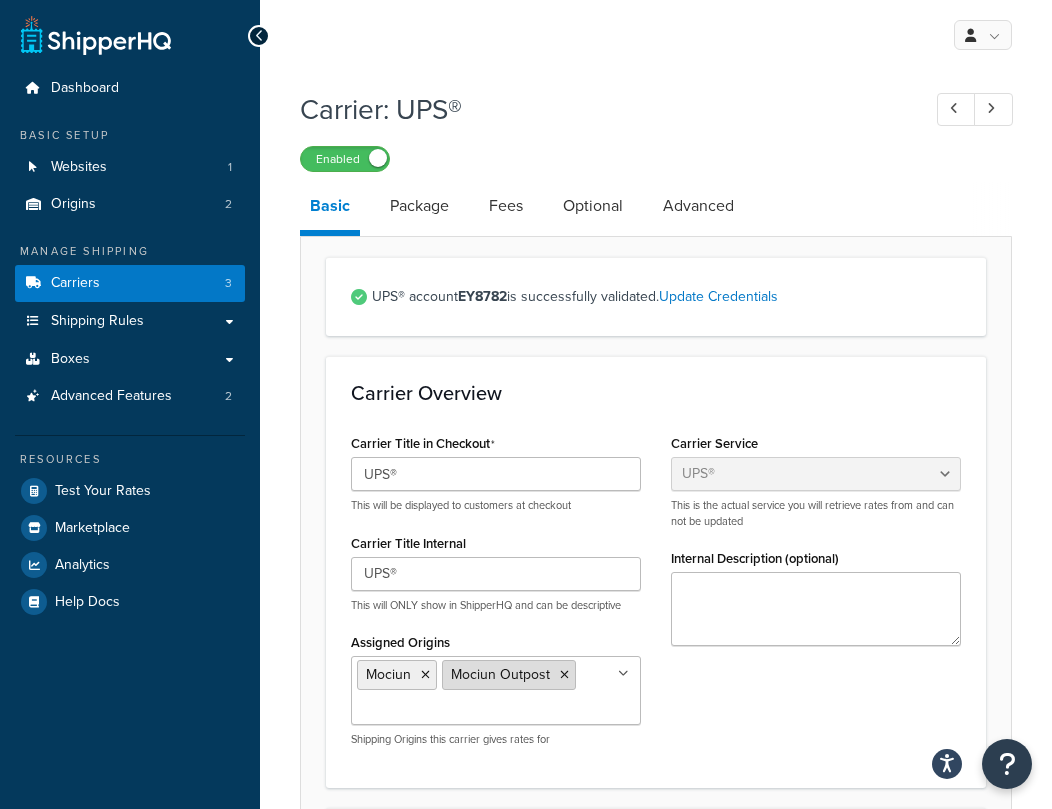 click at bounding box center (564, 675) 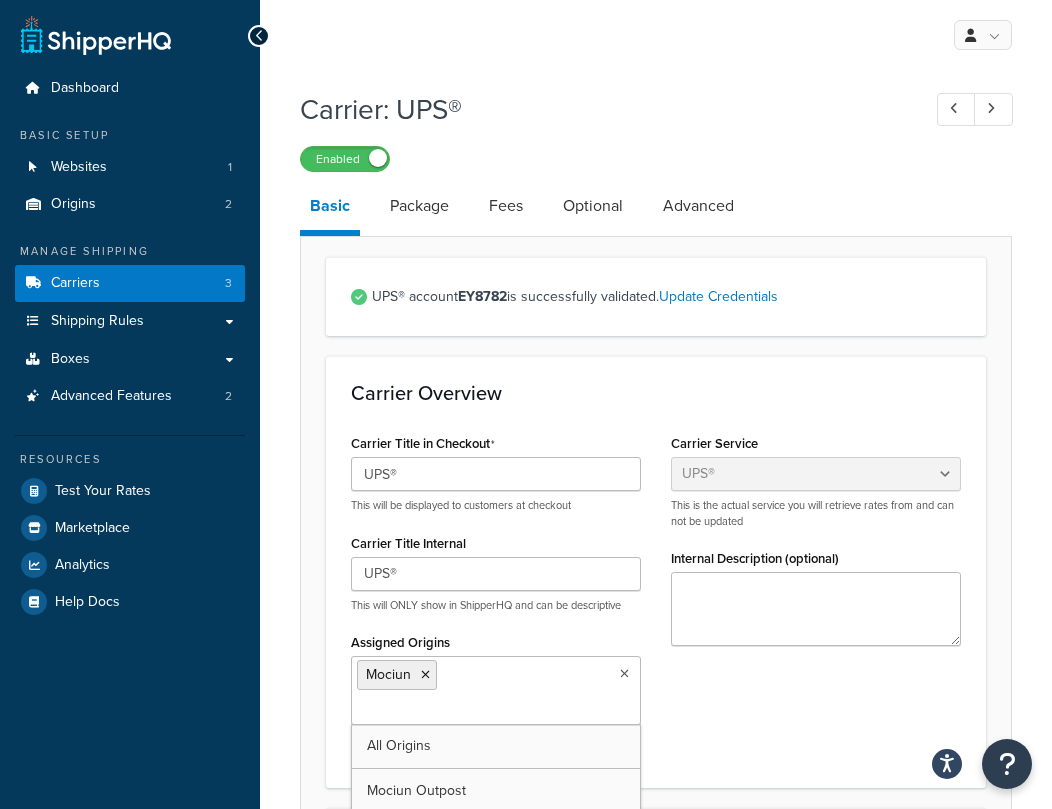 click on "Carrier Title in Checkout   UPS® This will be displayed to customers at checkout Carrier Title Internal   UPS® This will ONLY show in ShipperHQ and can be descriptive Assigned Origins   Mociun   All Origins Mociun Outpost Shipping Origins this carrier gives rates for Carrier Service   Table Rates  Flat Rate  Free Shipping  In-Store Pickup  Same Day Delivery  Customer Account  UPS®  UPS Access Point® Shipping  UPS Ground Saver®  ABF  GLS-US (Formerly GSO)  DHL Express®  DHL eCommerce® V1  DHL eCommerce®  DHL Express® via ILS  Experian  Loqate  FedEx®  FedEx® Hold at Location  FedEx SameDay® City  FedEx Ground Economy  Pitney Bowes International  USPS  Australia Post Retail  Australia Post Contract eParcel  Fastway Couriers  Aramex (Formerly Fastway Couriers)  StarTrack  Canada Post  GlobalTranz Freight - Rater  Keystone Dedicated Logistics  Custom Co Freight  XPO  XPO   DSV Freight  Echo  Estes  FedEx Freight  Pitt Ohio  Primus  Old Dominion  Ascent Global Logistics  Kuehne+Nagel LTL+  R&L  uShip" at bounding box center [656, 595] 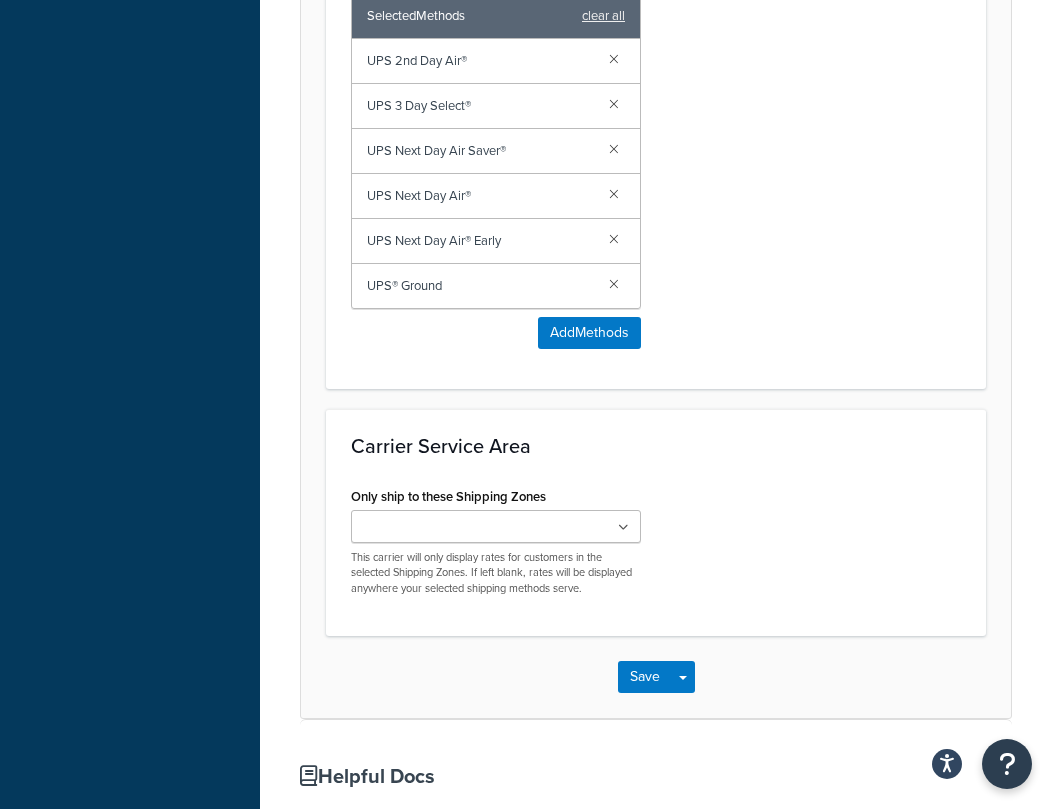scroll, scrollTop: 1326, scrollLeft: 0, axis: vertical 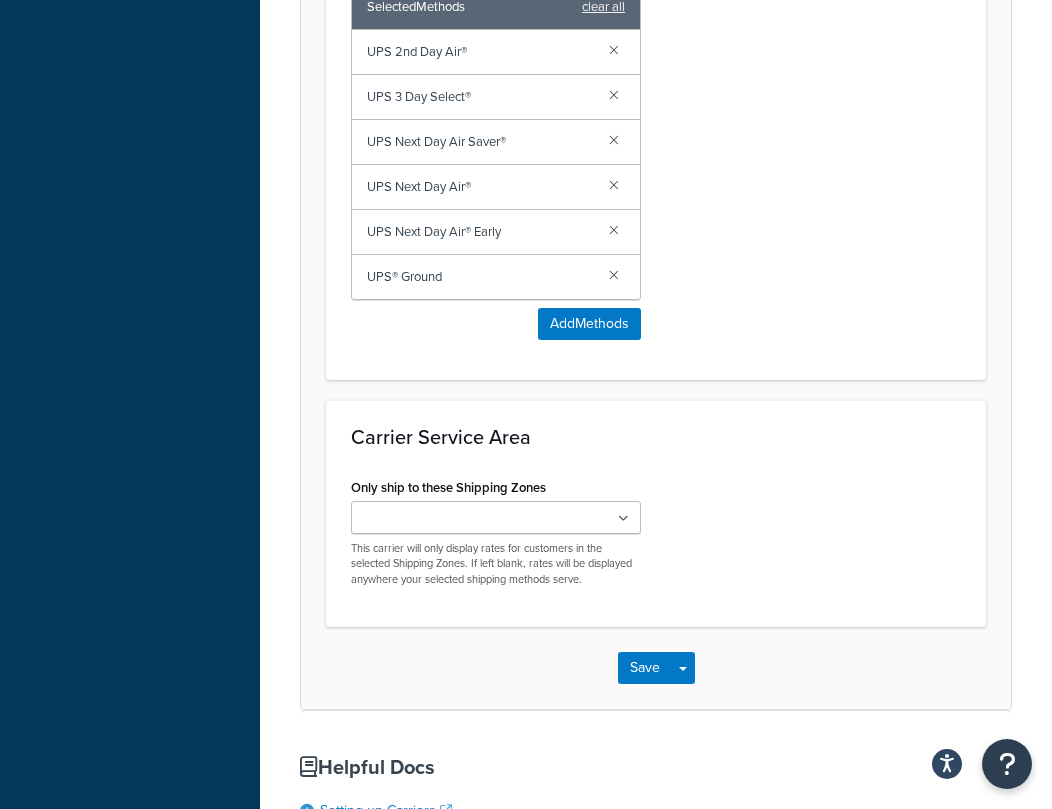 click on "Save Save Dropdown Save and Edit" at bounding box center (656, 668) 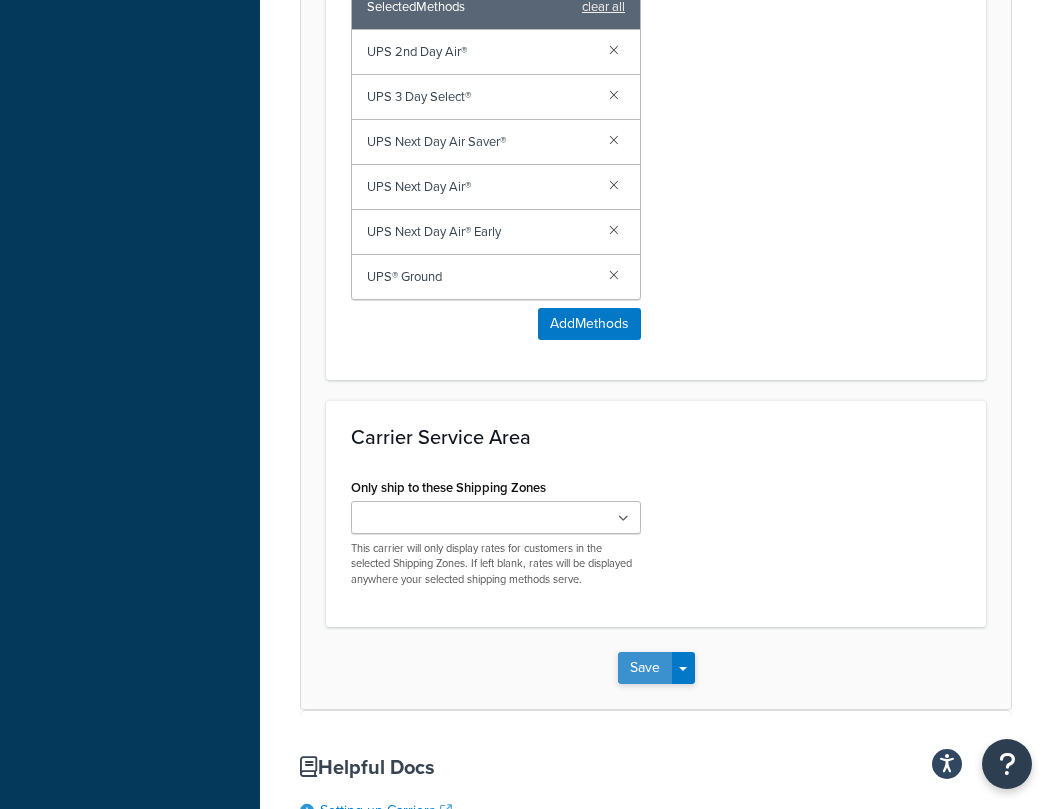click on "Save" at bounding box center (645, 668) 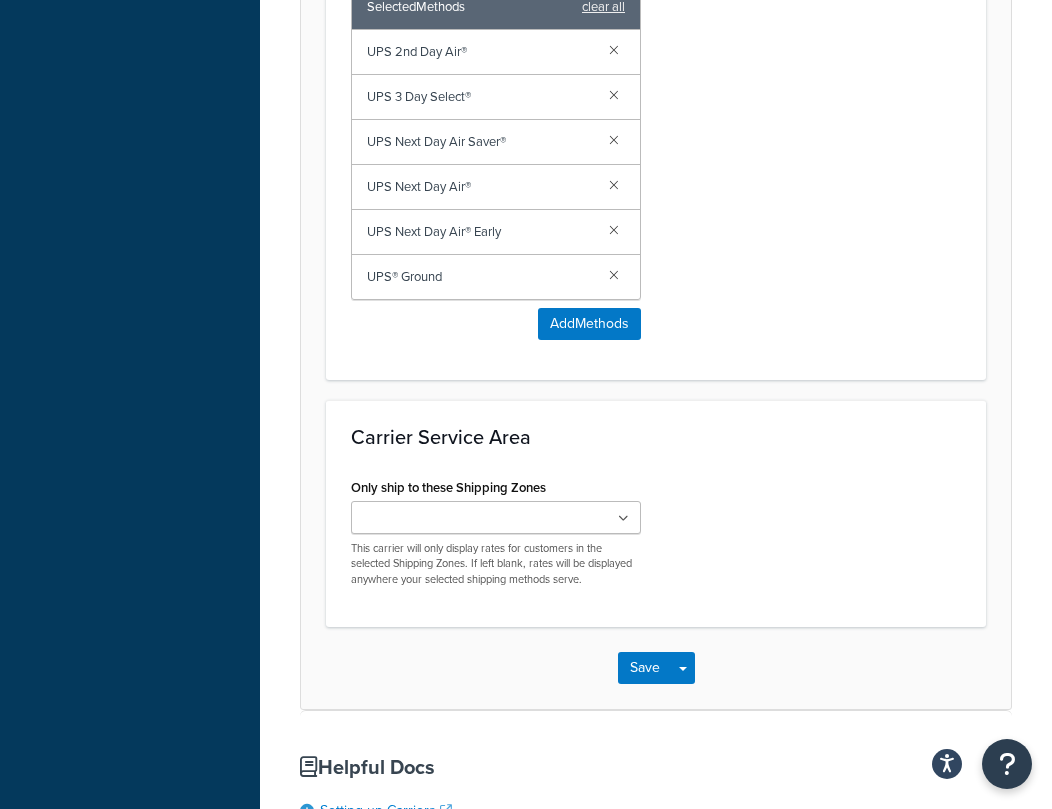 scroll, scrollTop: 0, scrollLeft: 0, axis: both 